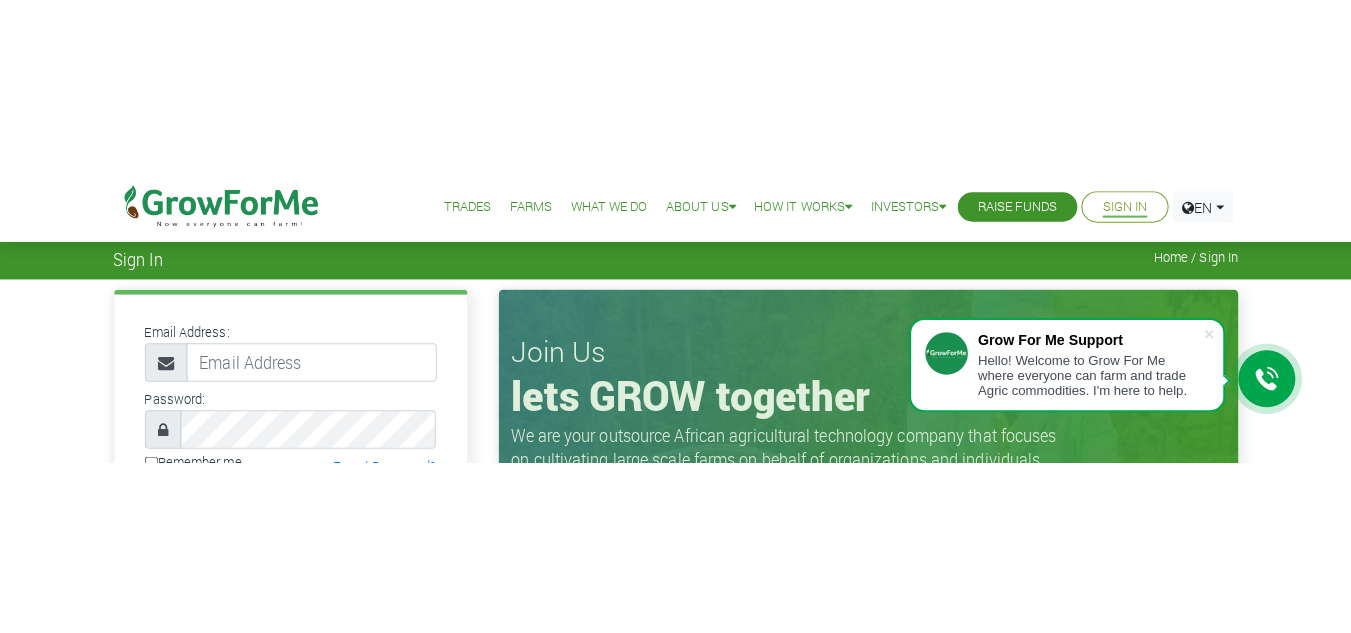 scroll, scrollTop: 0, scrollLeft: 0, axis: both 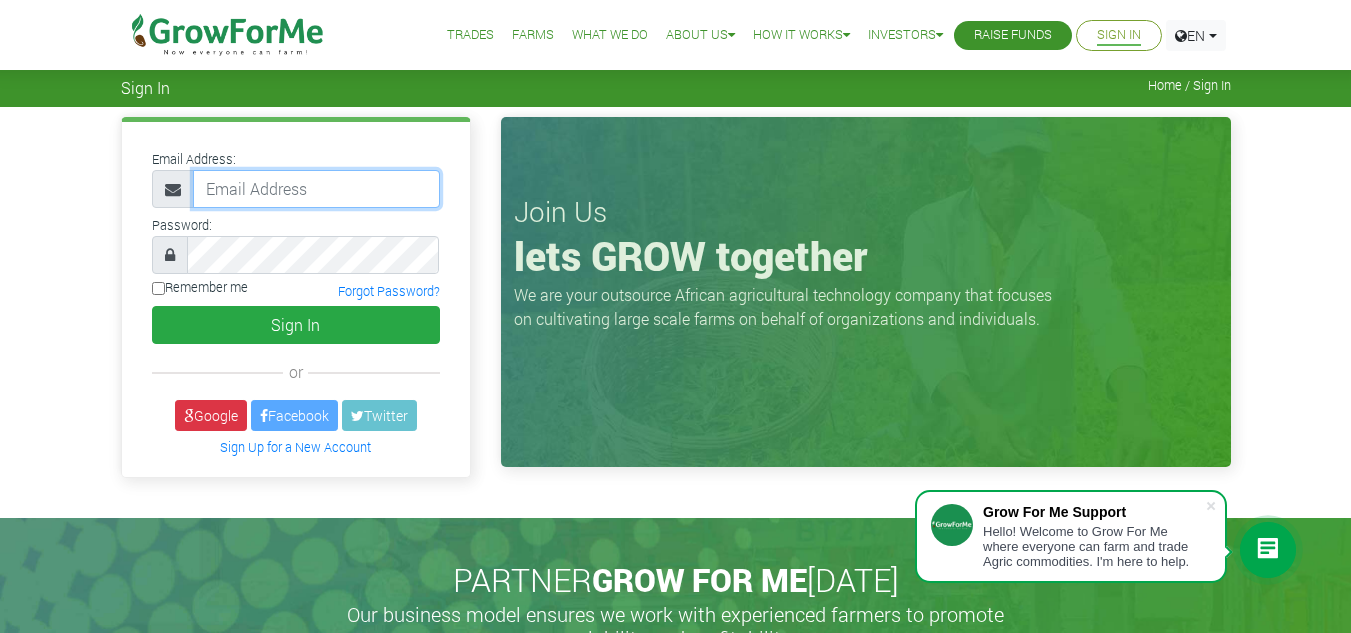 click at bounding box center [316, 189] 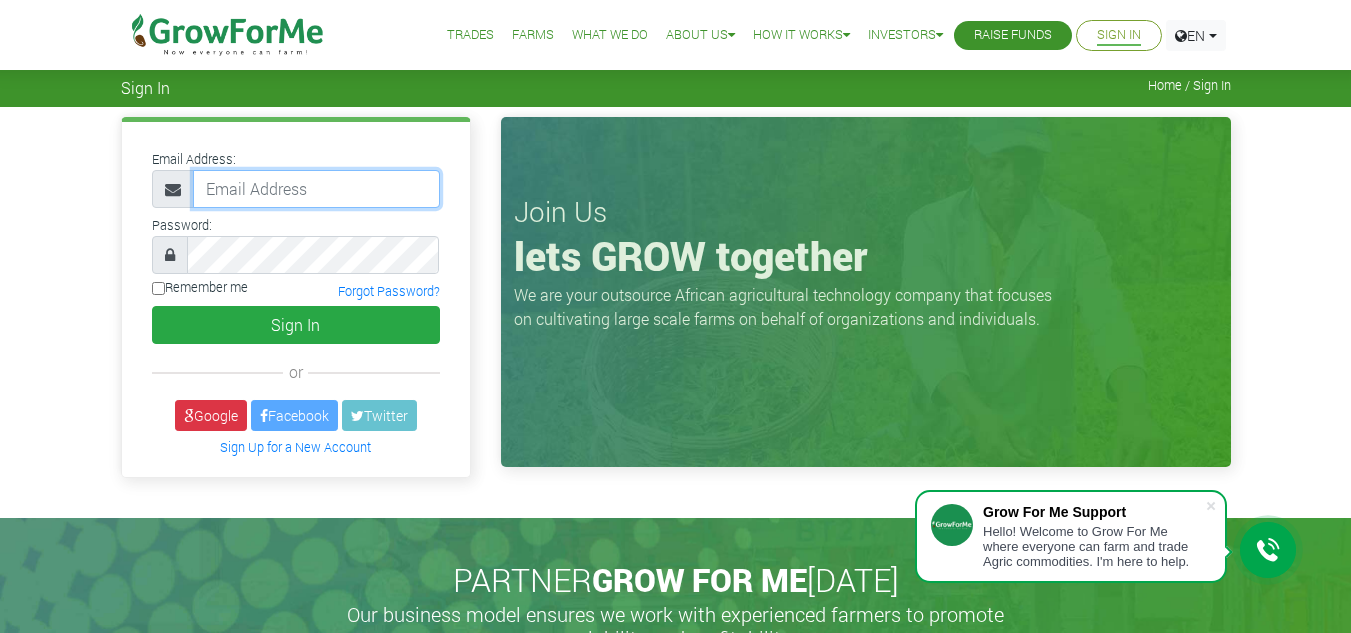 type on "linda@growforme.com" 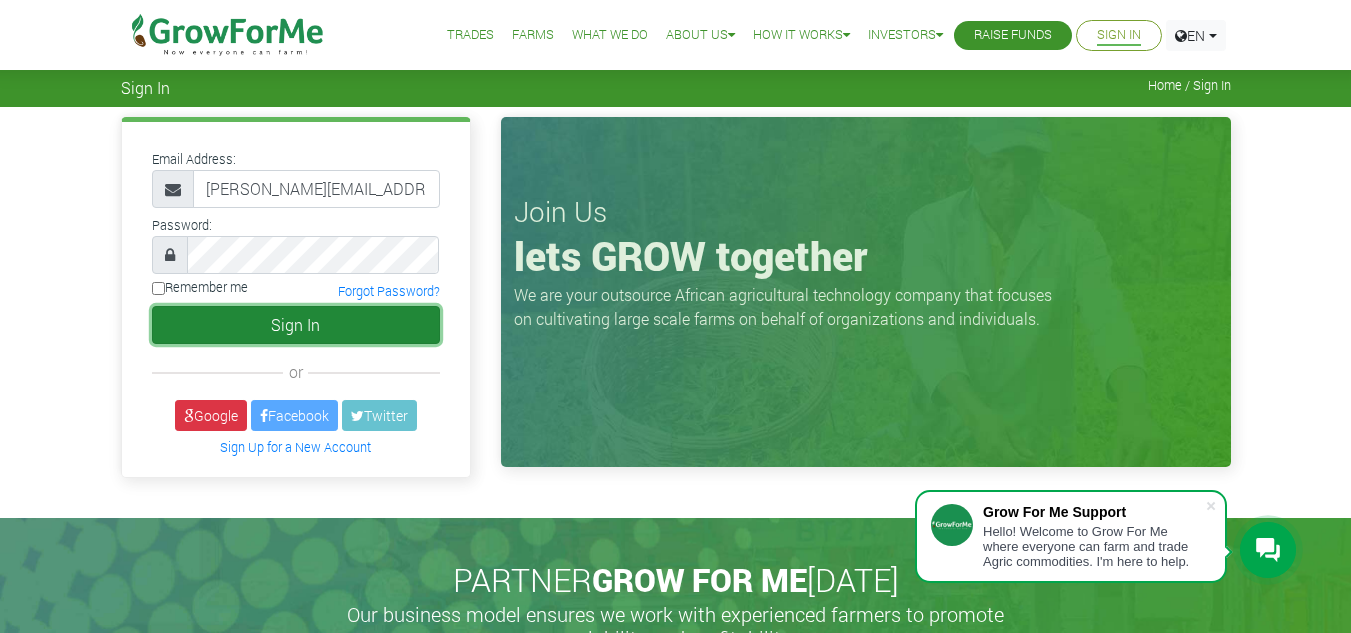 click on "Sign In" at bounding box center [296, 325] 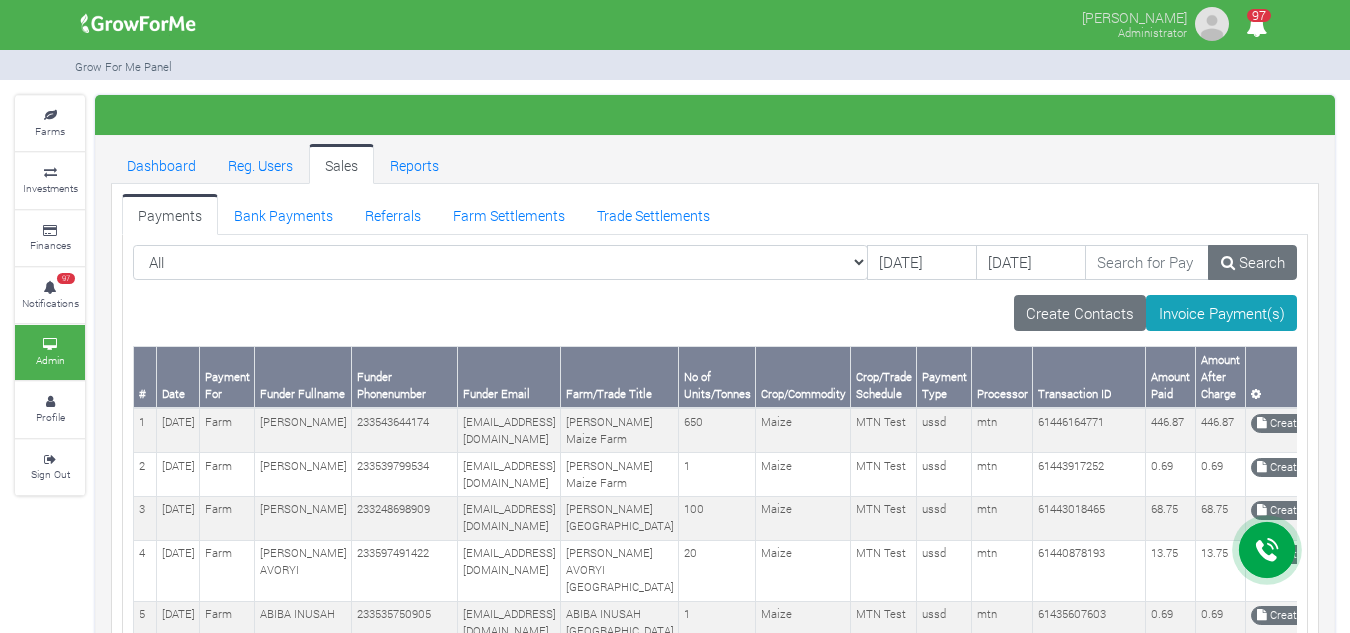 scroll, scrollTop: 0, scrollLeft: 0, axis: both 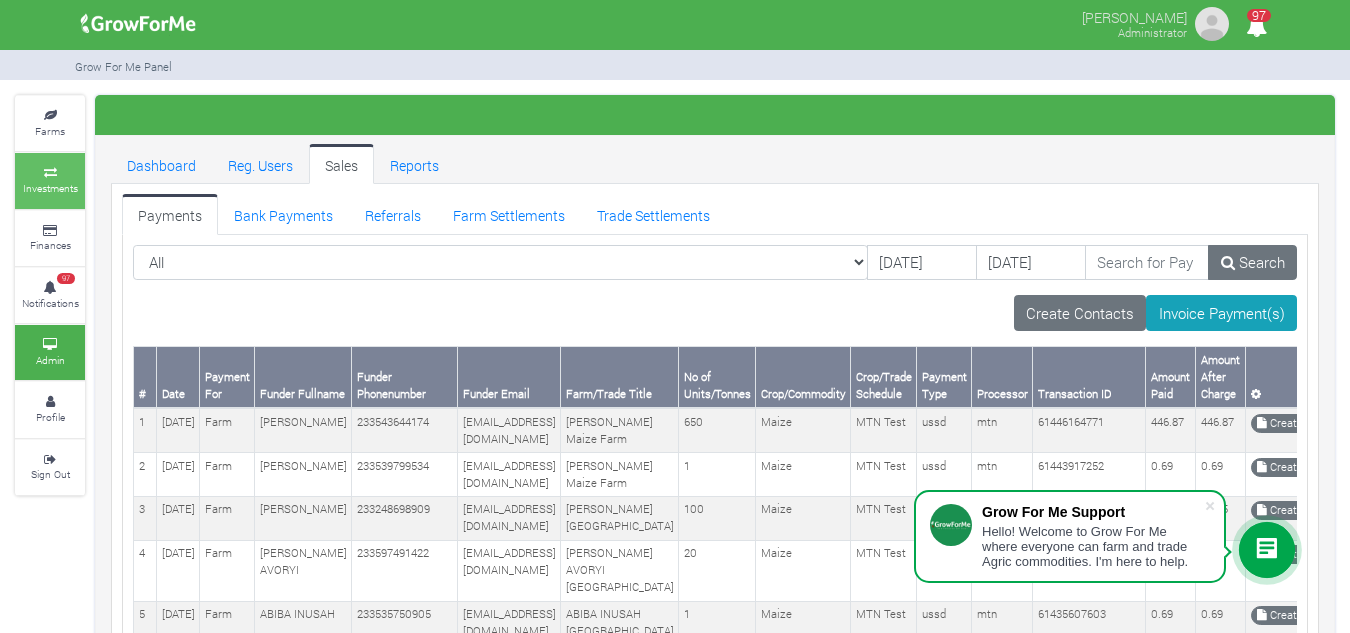 click on "Investments" at bounding box center (50, 180) 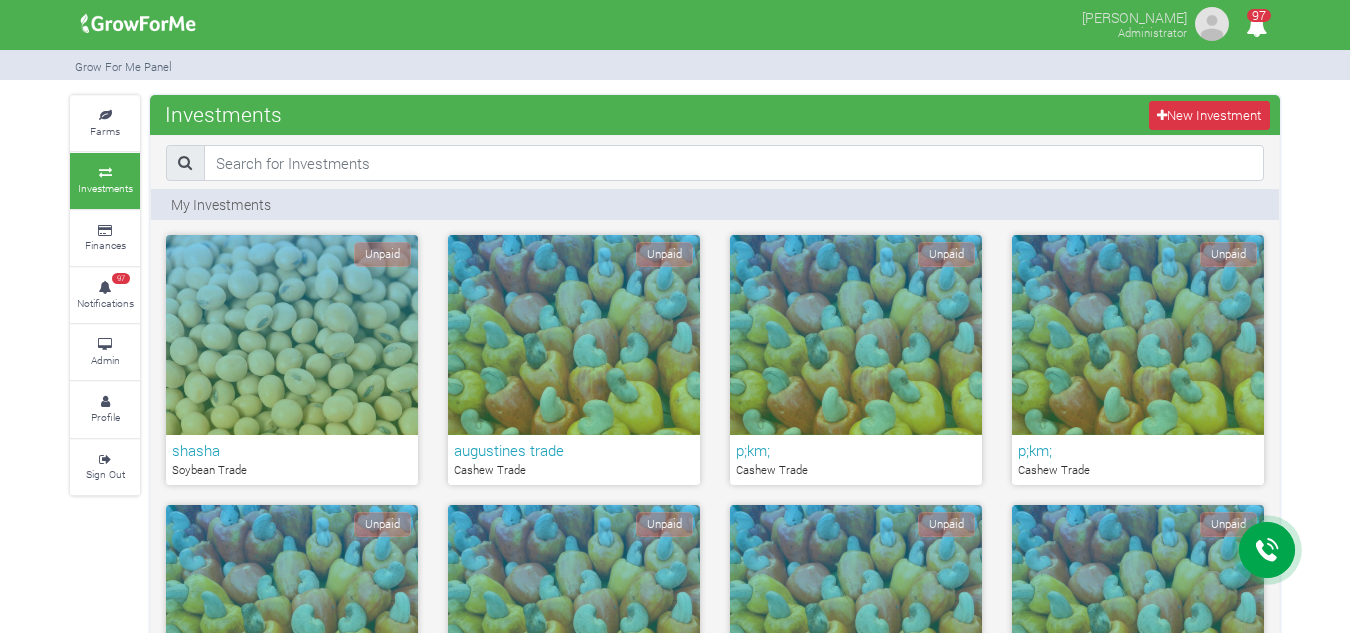scroll, scrollTop: 368, scrollLeft: 0, axis: vertical 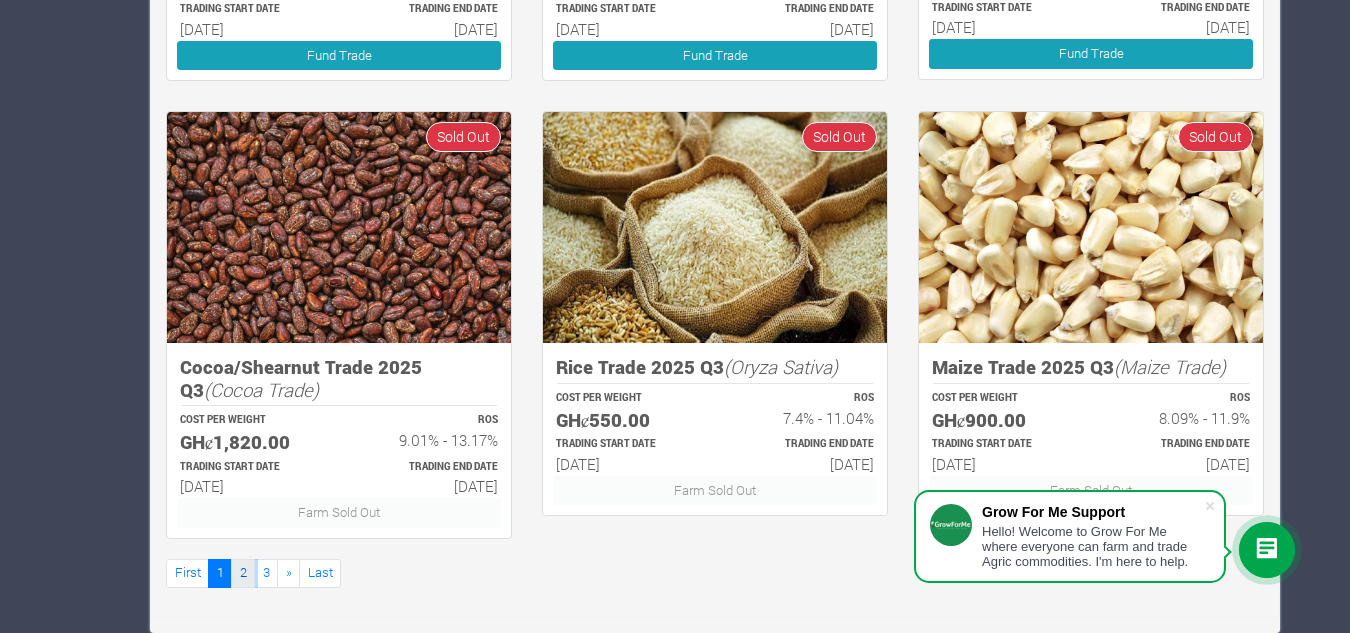 click on "2" at bounding box center [243, 573] 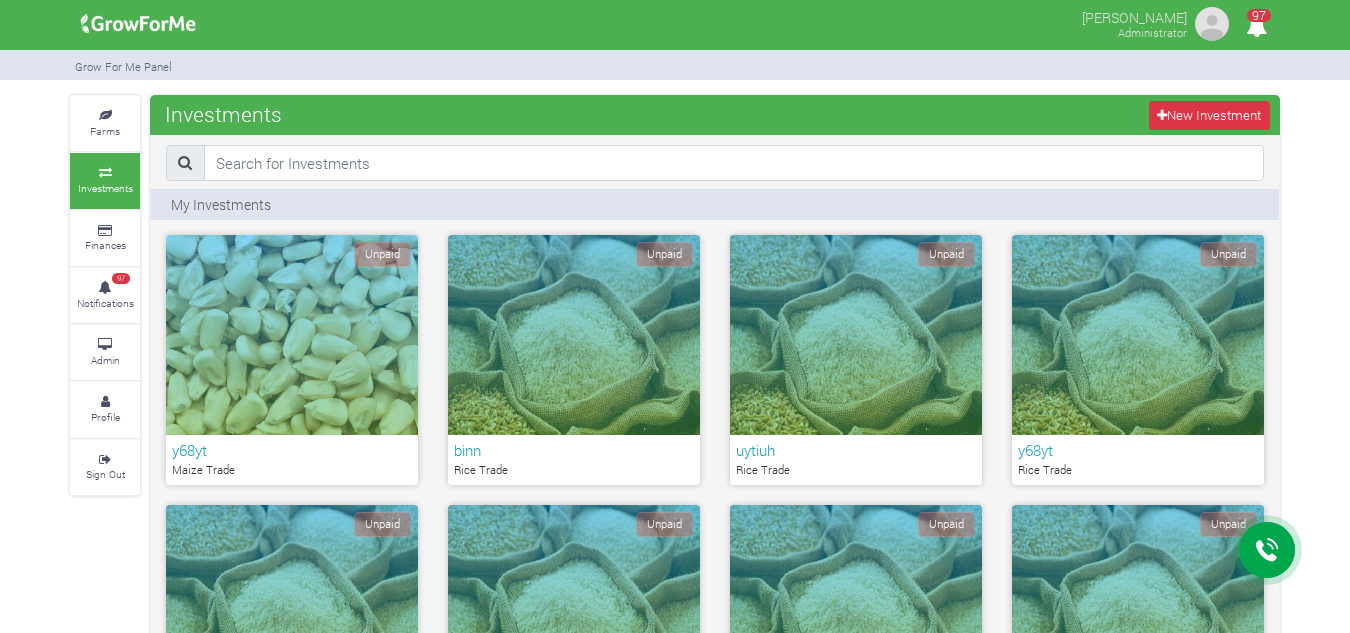 scroll, scrollTop: 0, scrollLeft: 0, axis: both 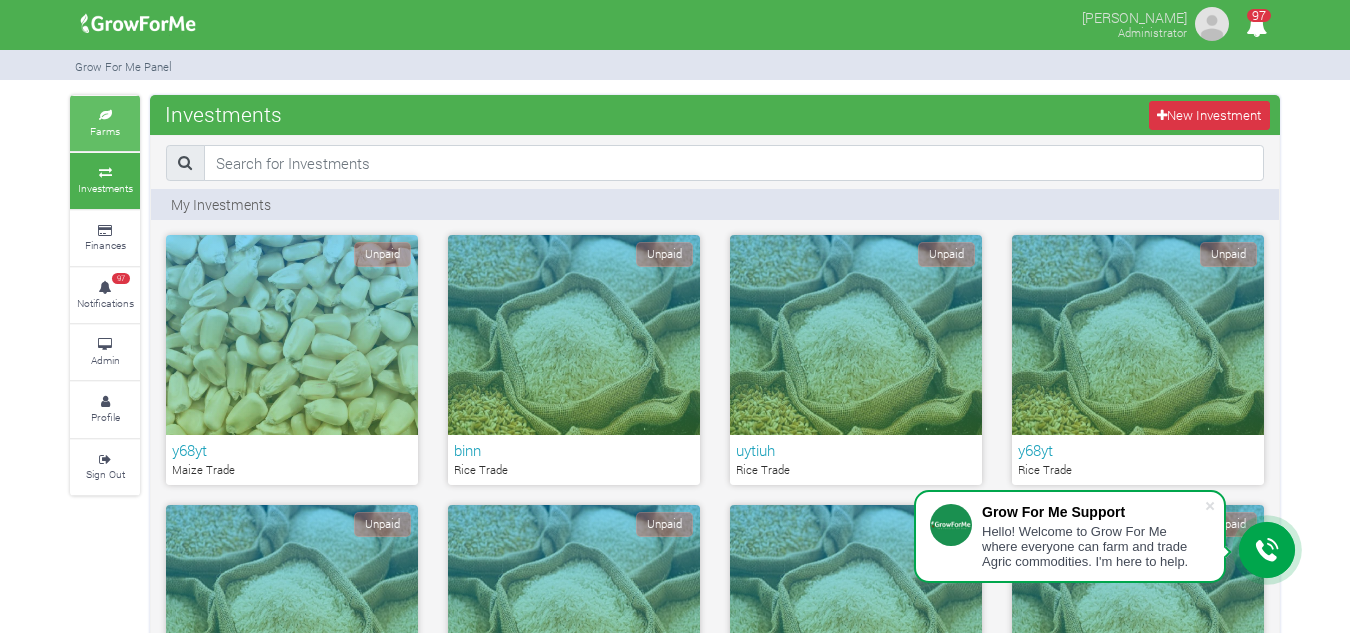 click on "Farms" at bounding box center (105, 123) 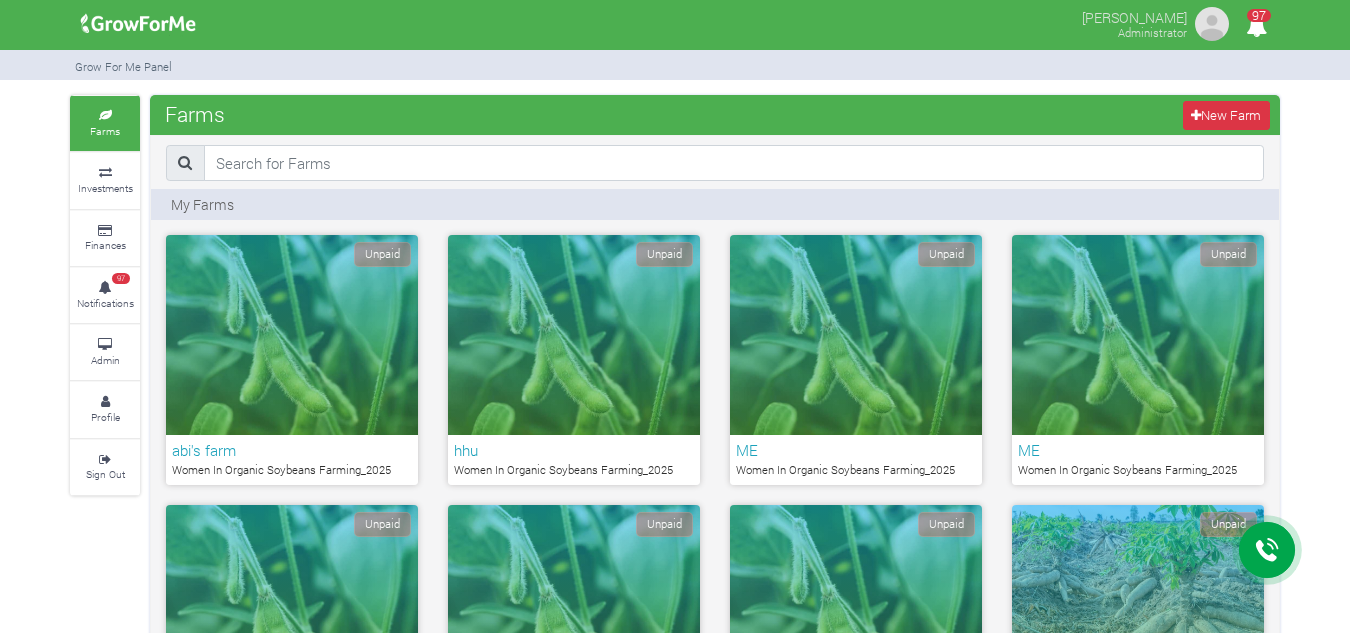 scroll, scrollTop: 794, scrollLeft: 0, axis: vertical 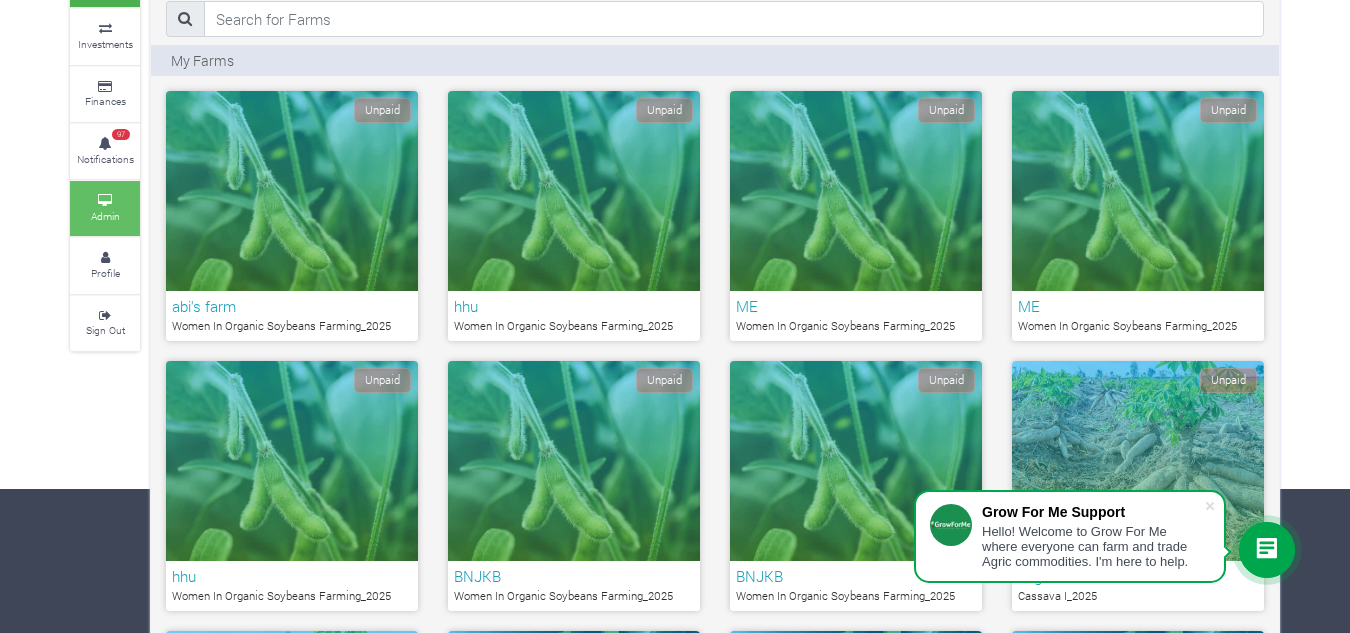 click at bounding box center [105, 201] 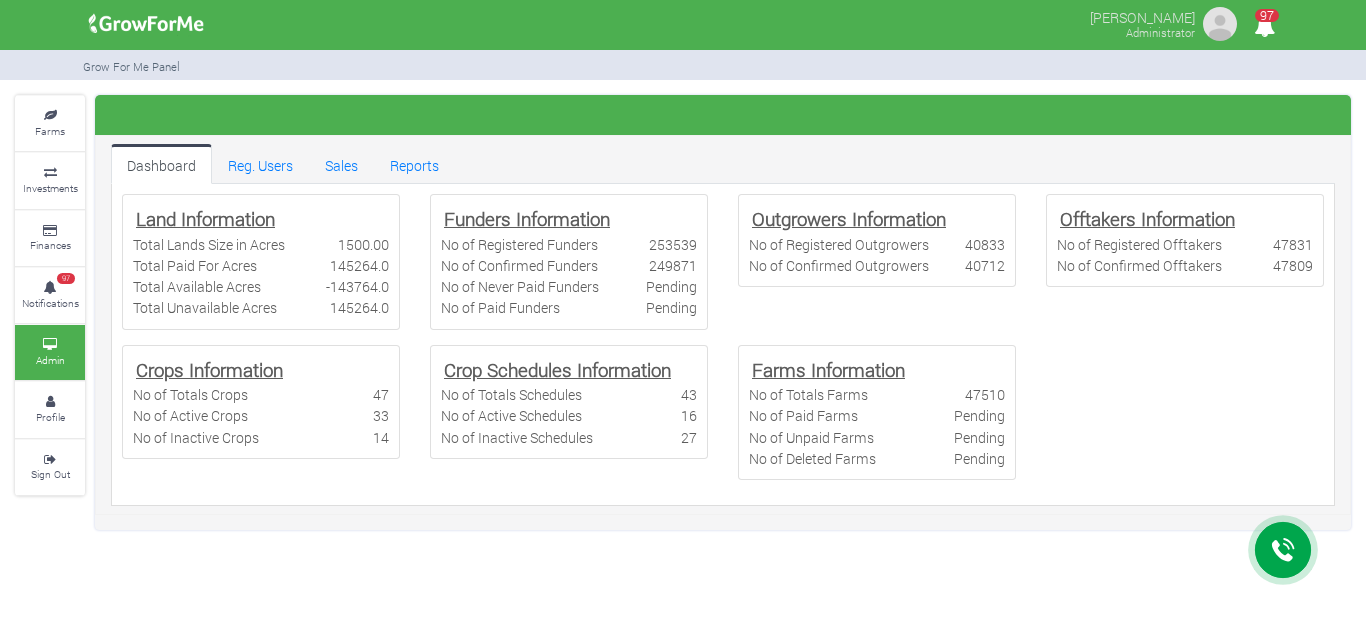 scroll, scrollTop: 0, scrollLeft: 0, axis: both 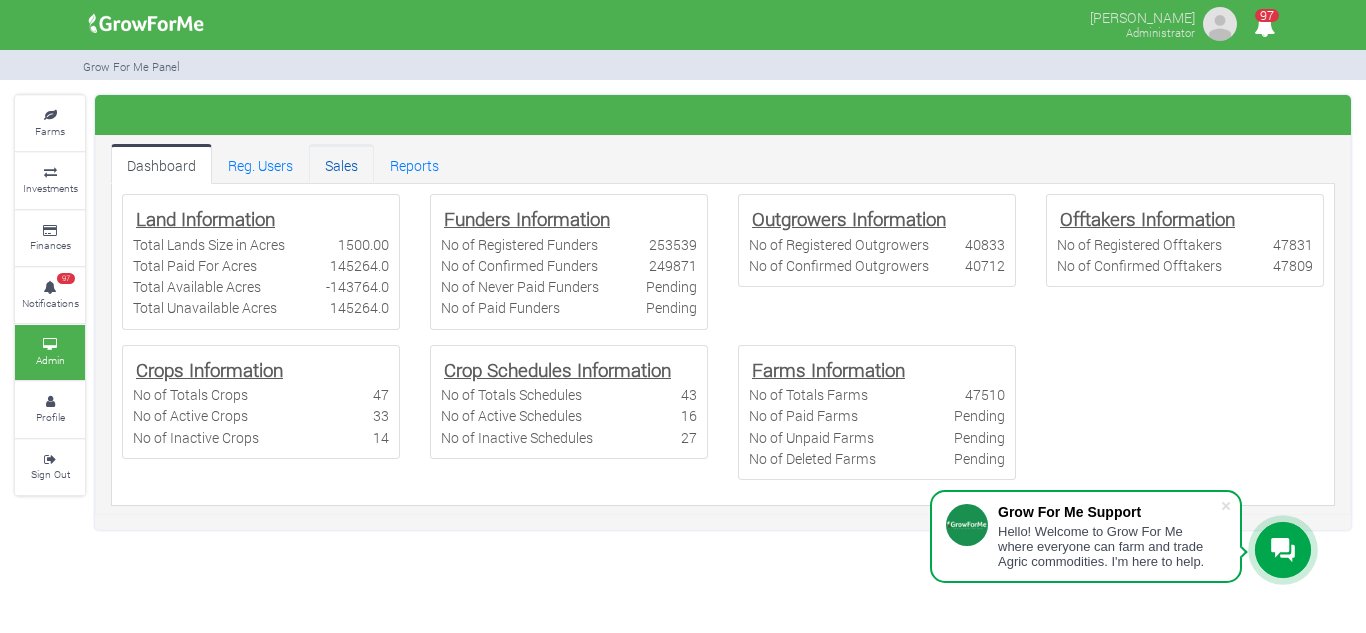 click on "Sales" at bounding box center [341, 164] 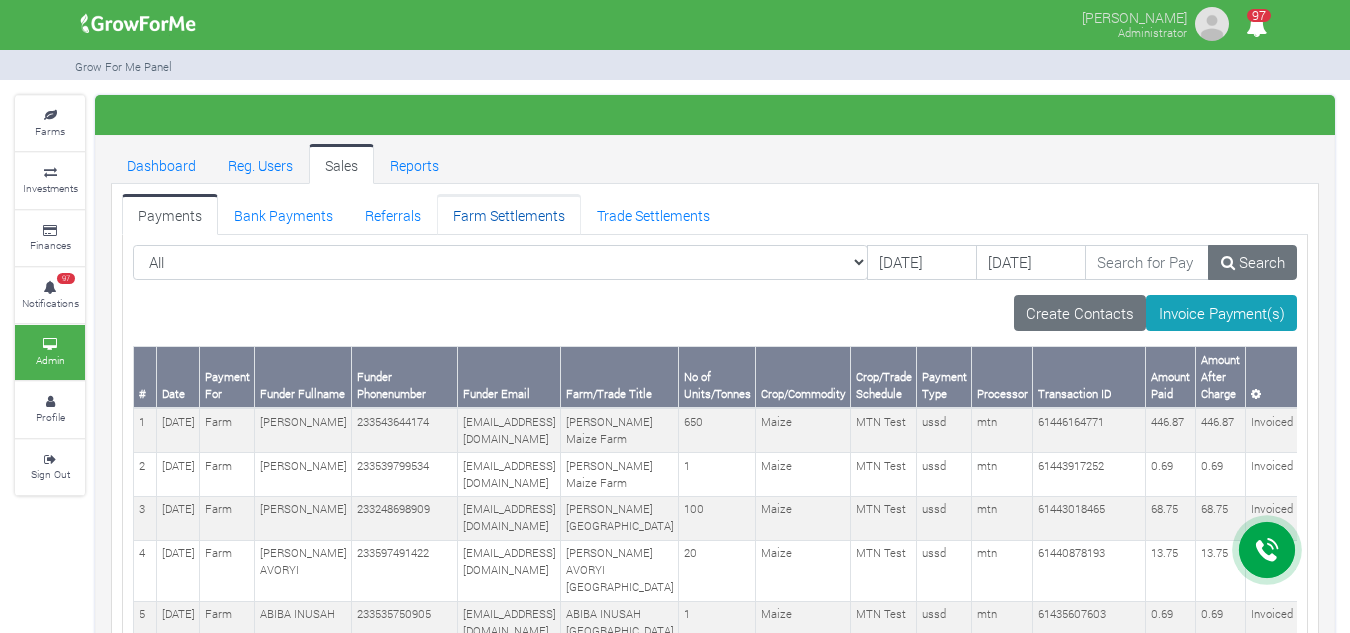 scroll, scrollTop: 0, scrollLeft: 0, axis: both 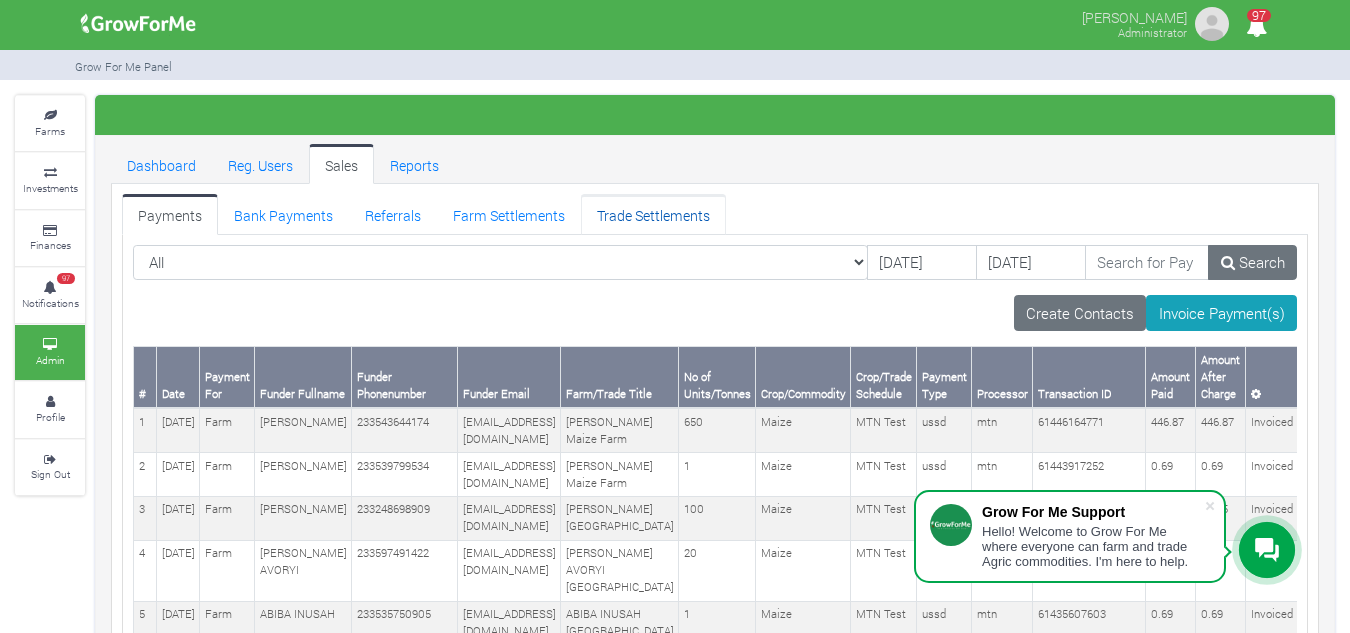 click on "Trade Settlements" at bounding box center [653, 214] 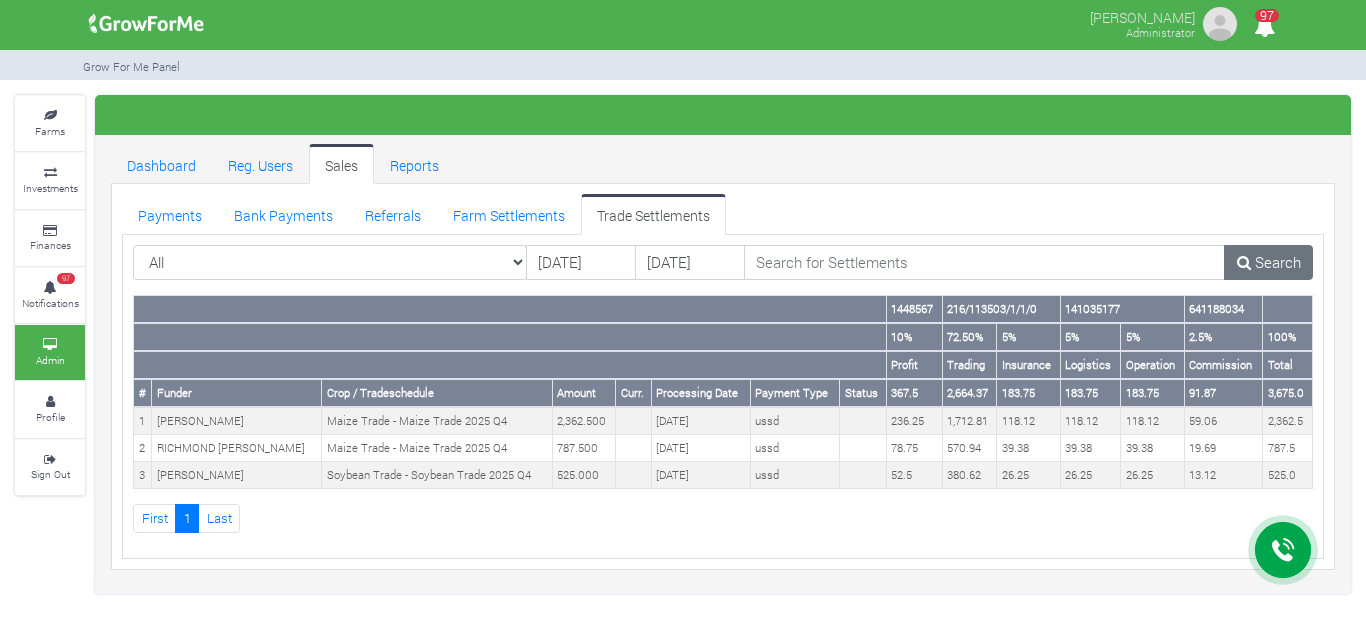 scroll, scrollTop: 0, scrollLeft: 0, axis: both 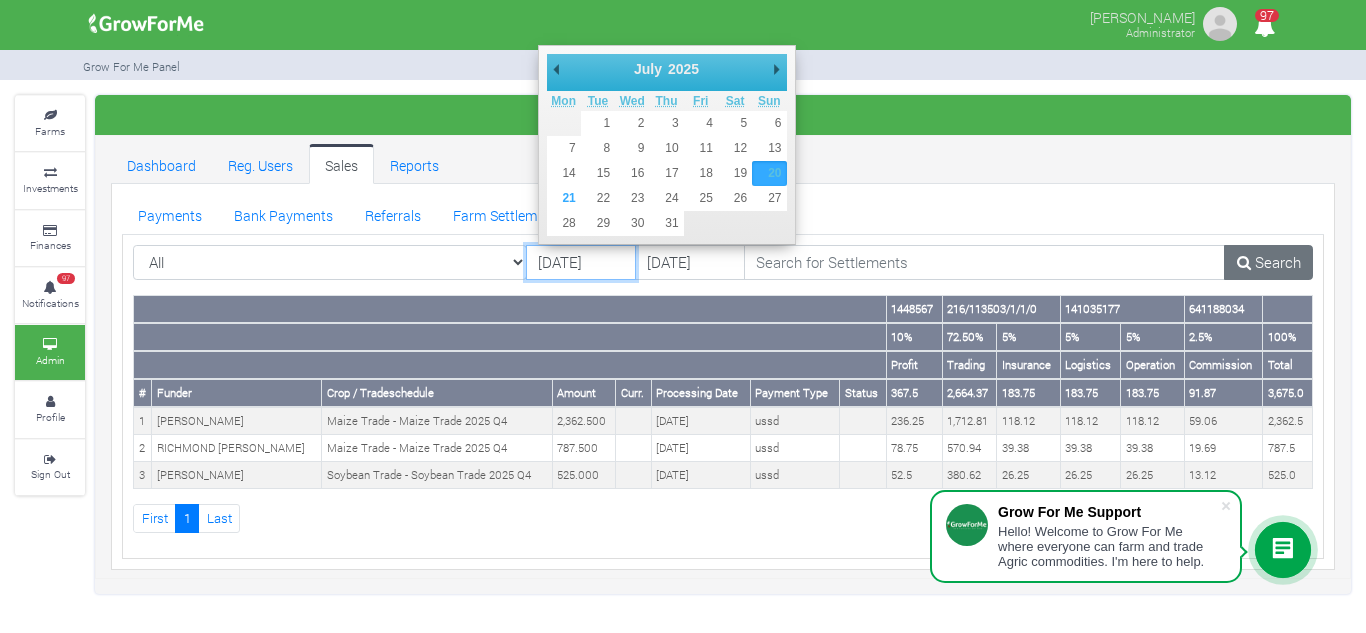 click on "[DATE]" at bounding box center (581, 263) 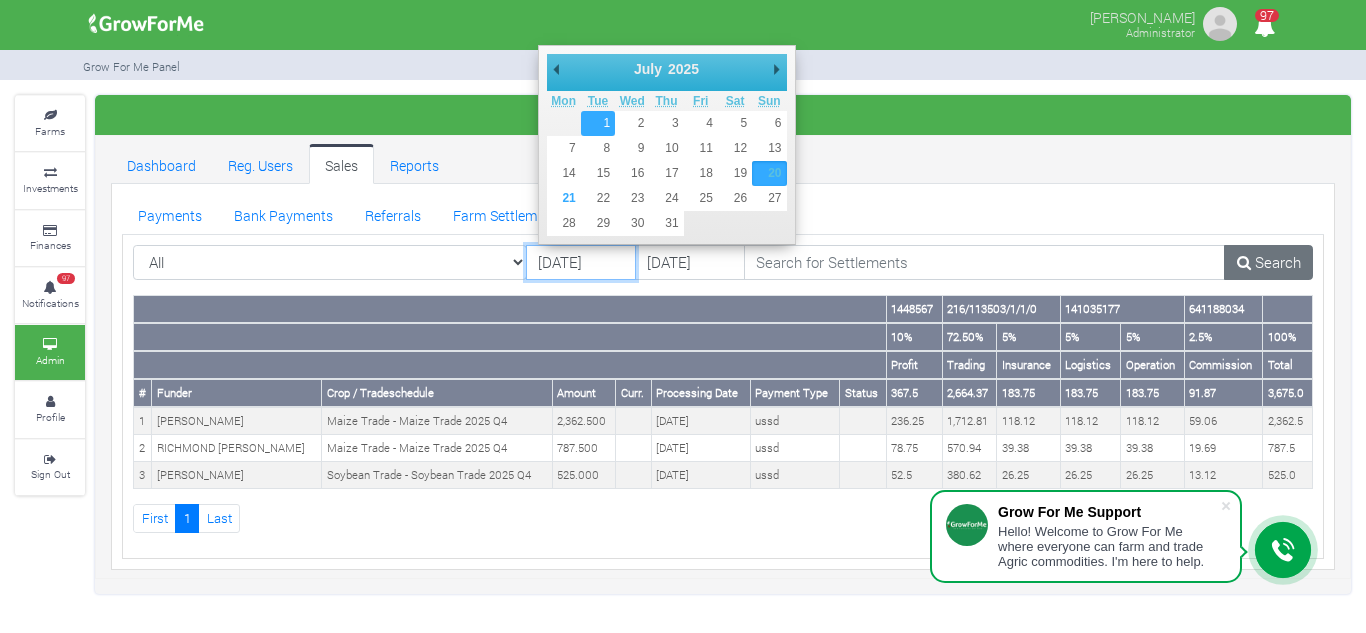 type on "01/07/2025" 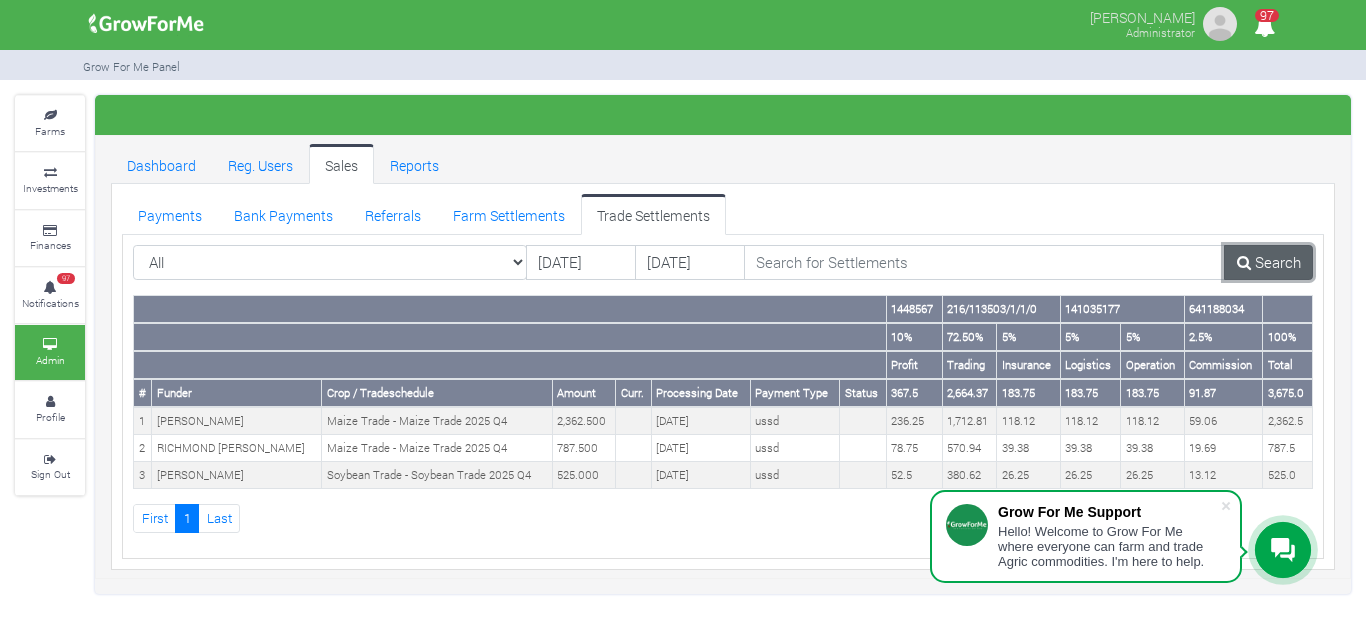 click at bounding box center [1244, 262] 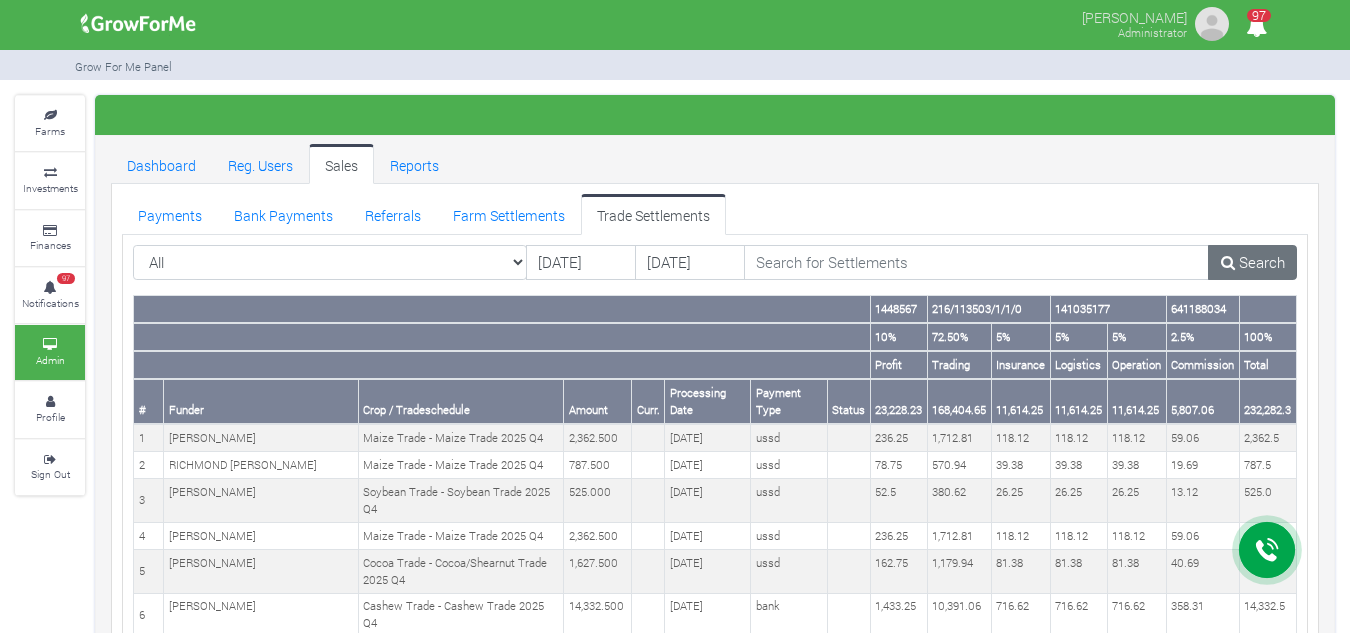 scroll, scrollTop: 0, scrollLeft: 0, axis: both 